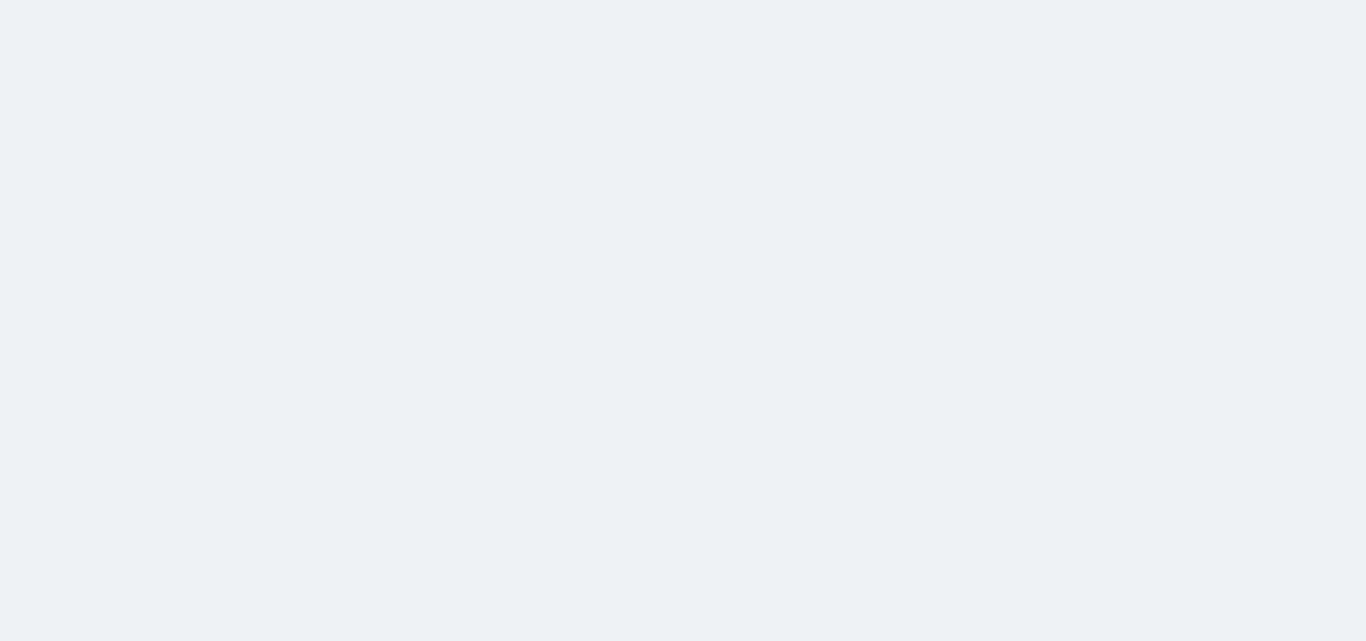 scroll, scrollTop: 0, scrollLeft: 0, axis: both 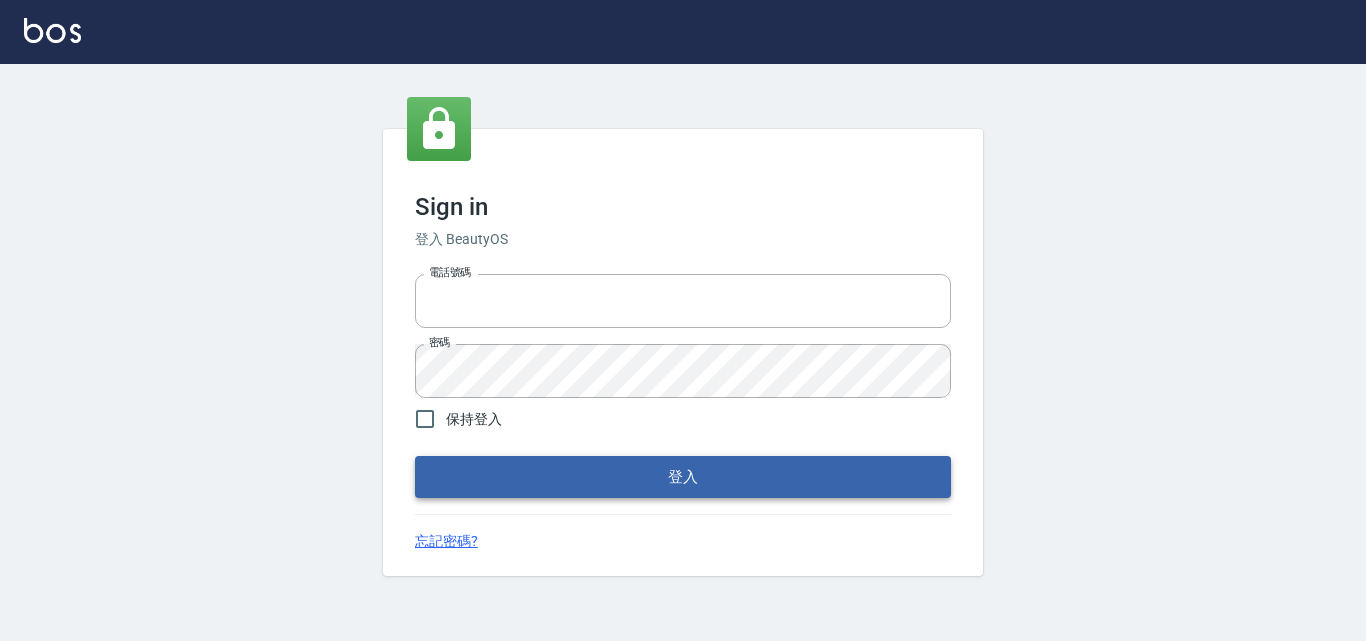 type on "0915014149" 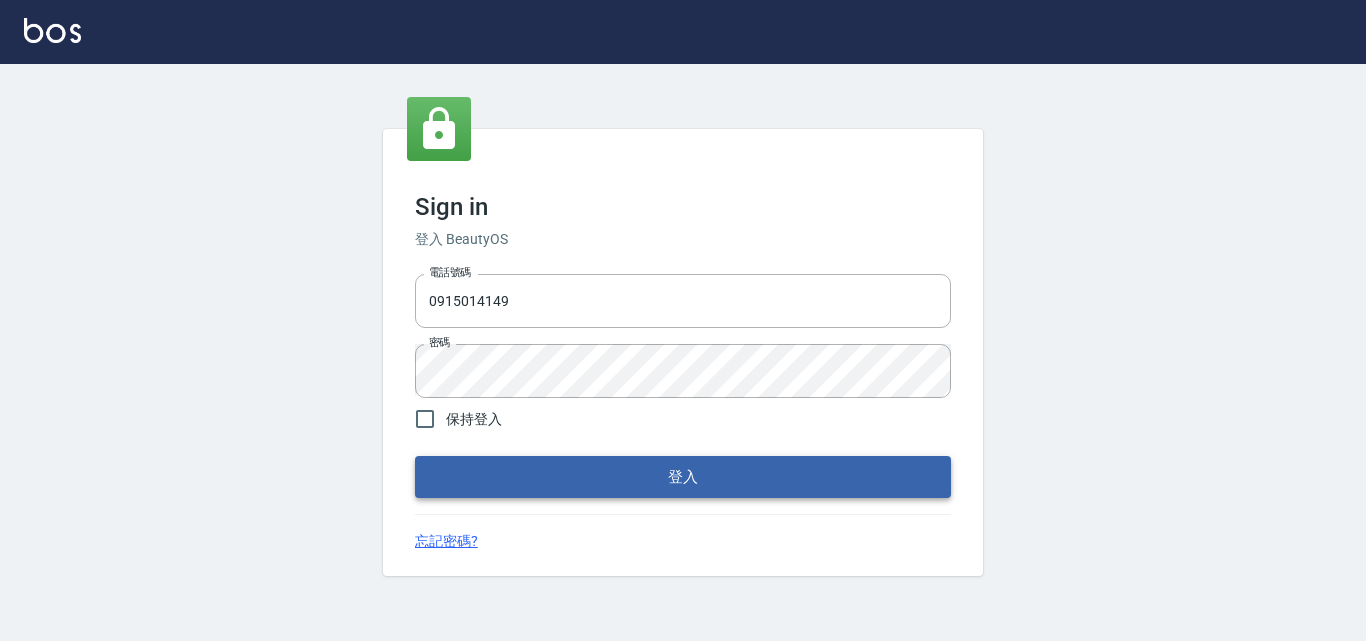 click on "登入" at bounding box center (683, 477) 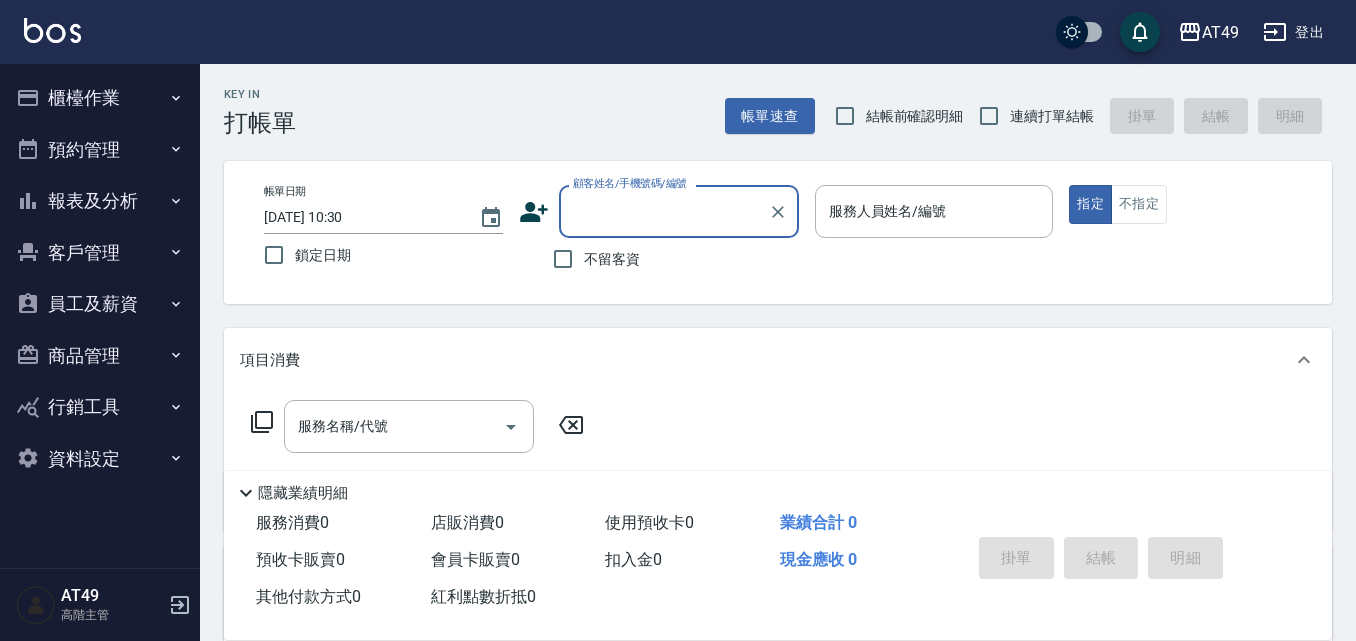 click 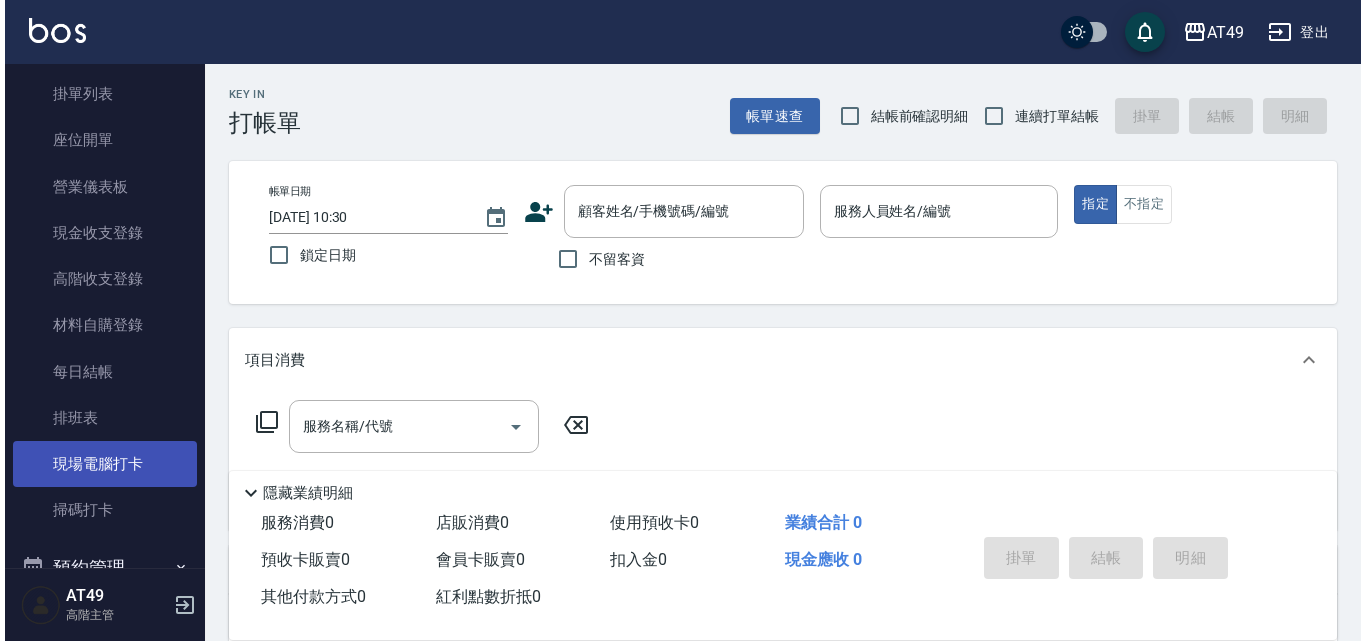 scroll, scrollTop: 200, scrollLeft: 0, axis: vertical 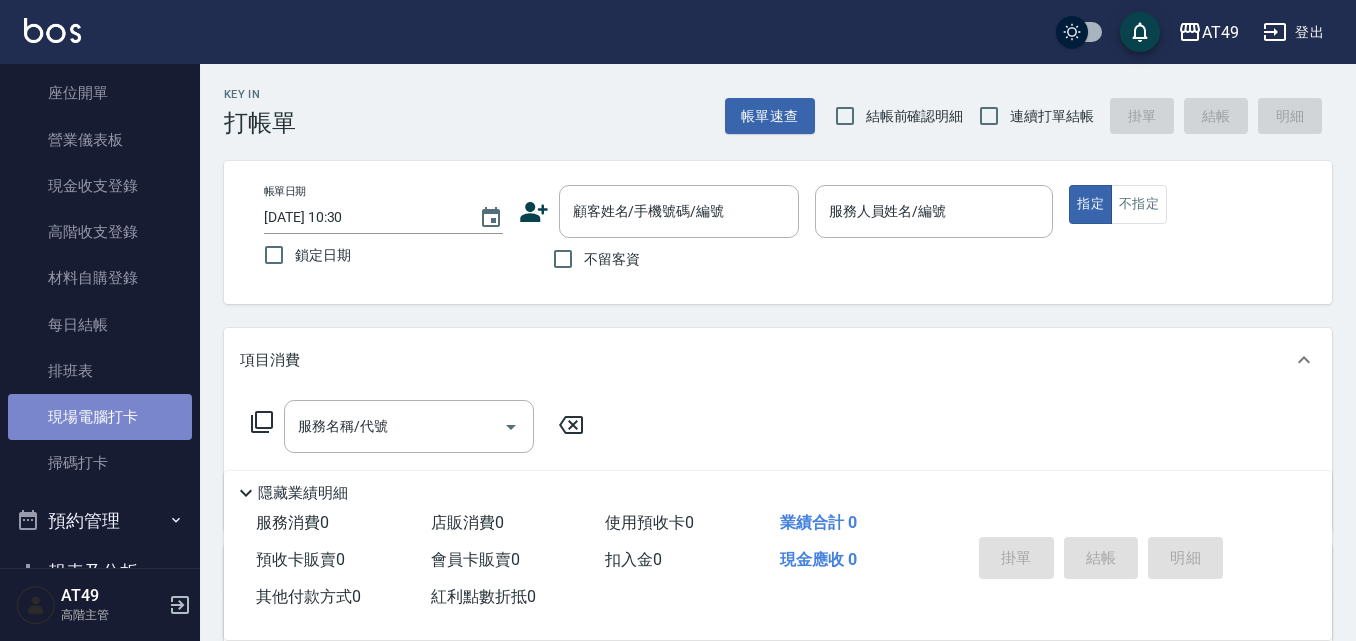 click on "現場電腦打卡" at bounding box center (100, 417) 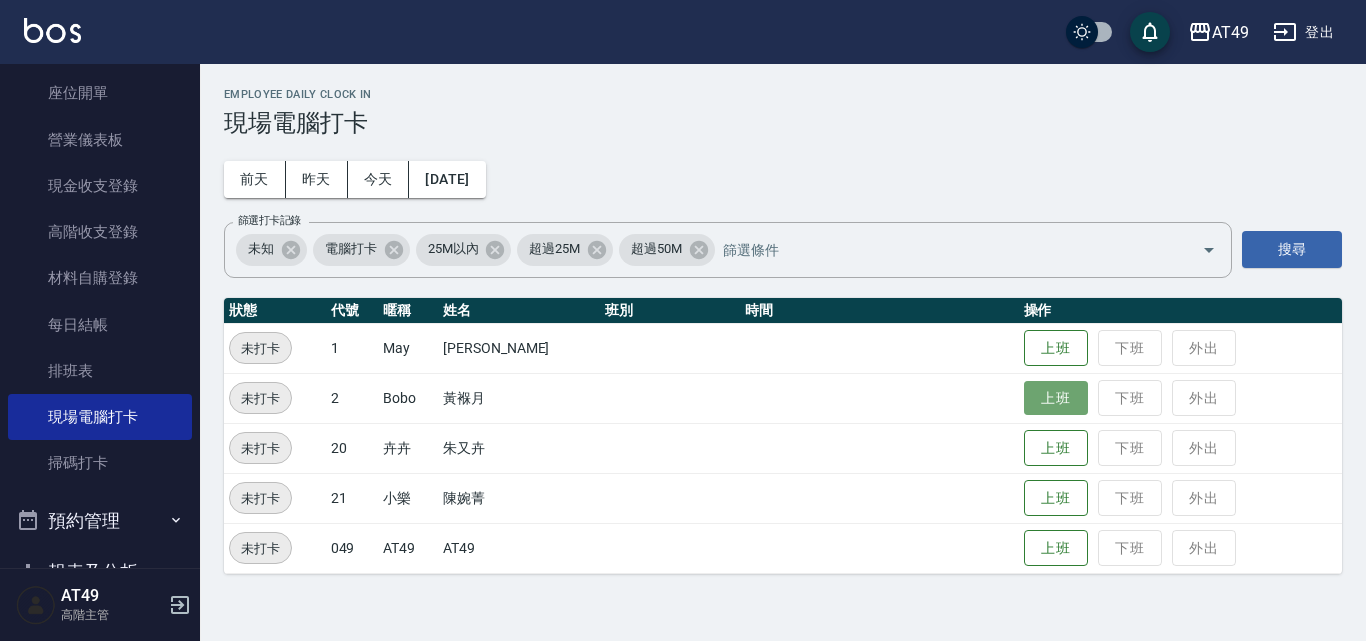 click on "上班" at bounding box center (1056, 398) 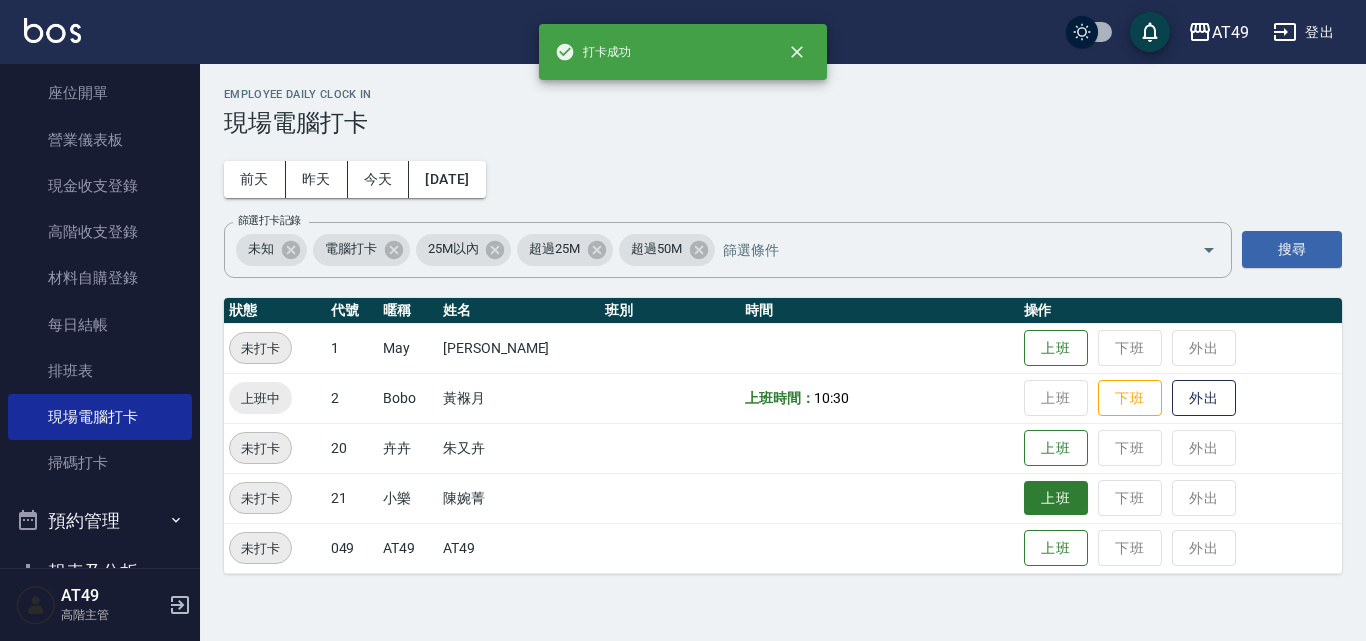click on "上班" at bounding box center [1056, 498] 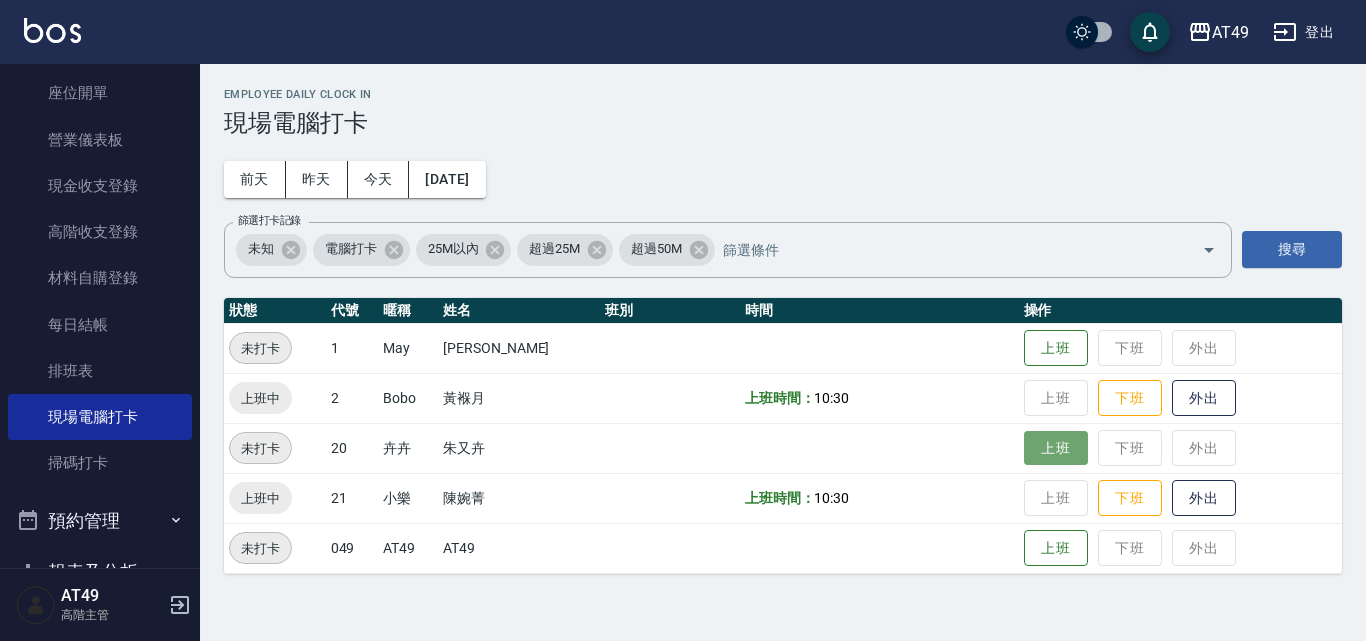 click on "上班" at bounding box center [1056, 448] 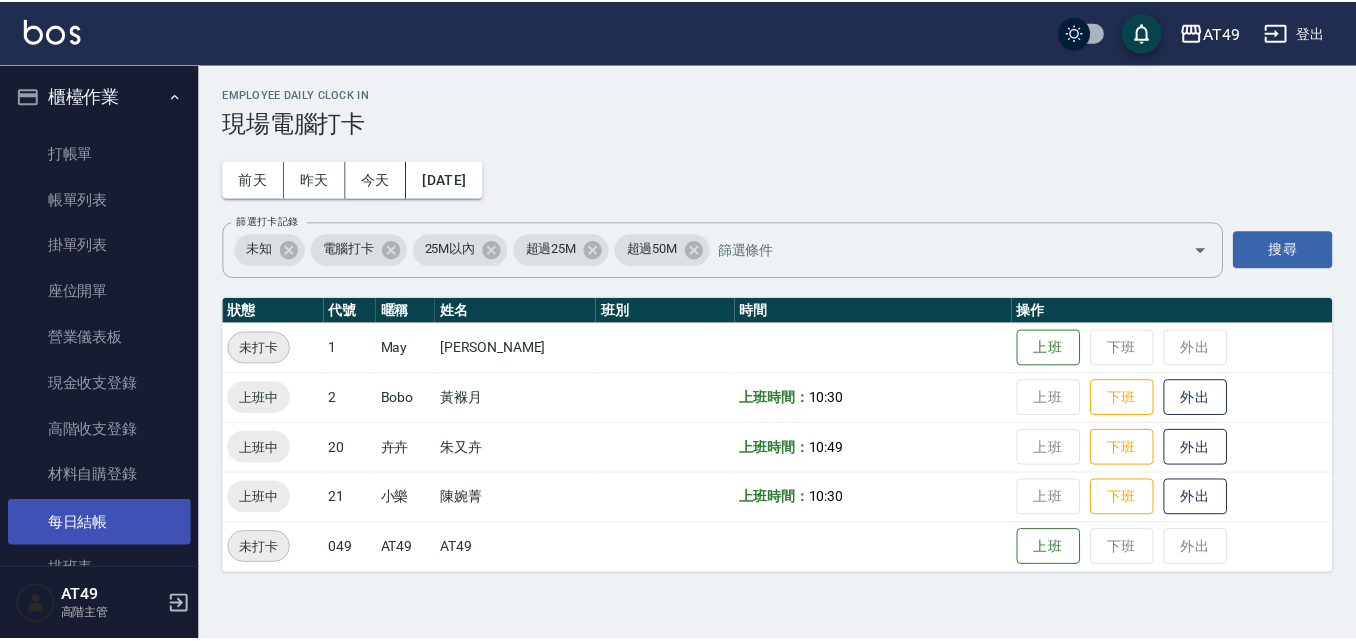 scroll, scrollTop: 0, scrollLeft: 0, axis: both 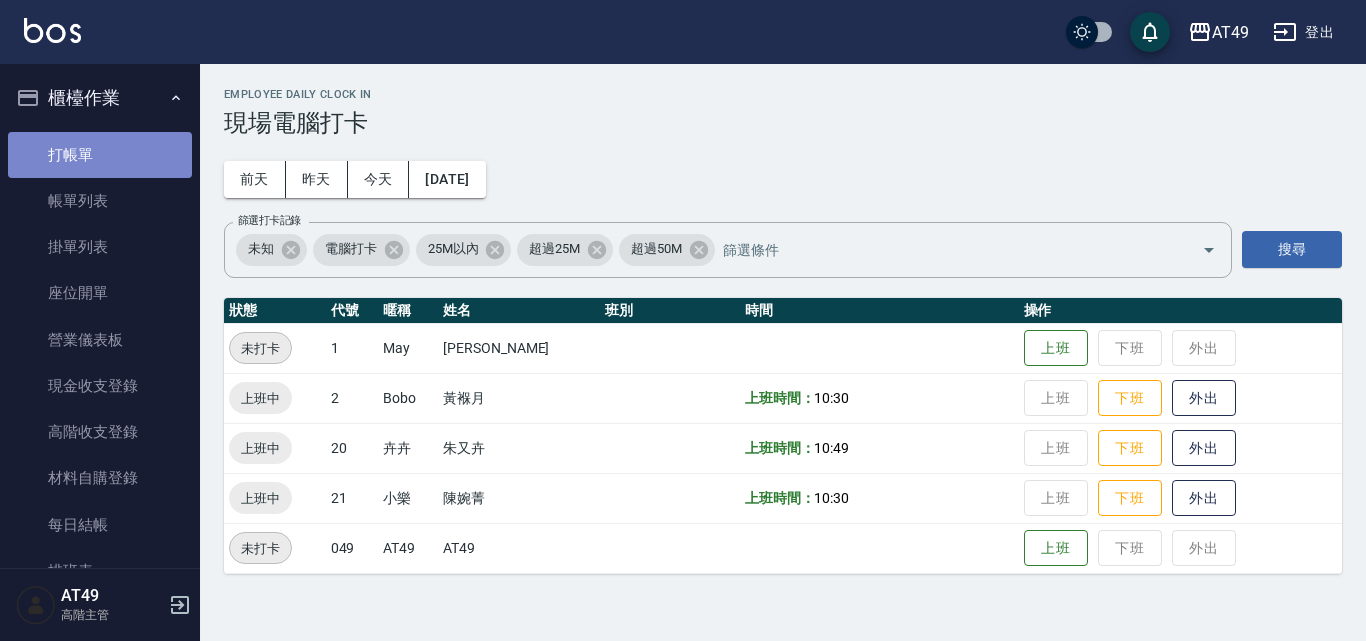 click on "打帳單" at bounding box center [100, 155] 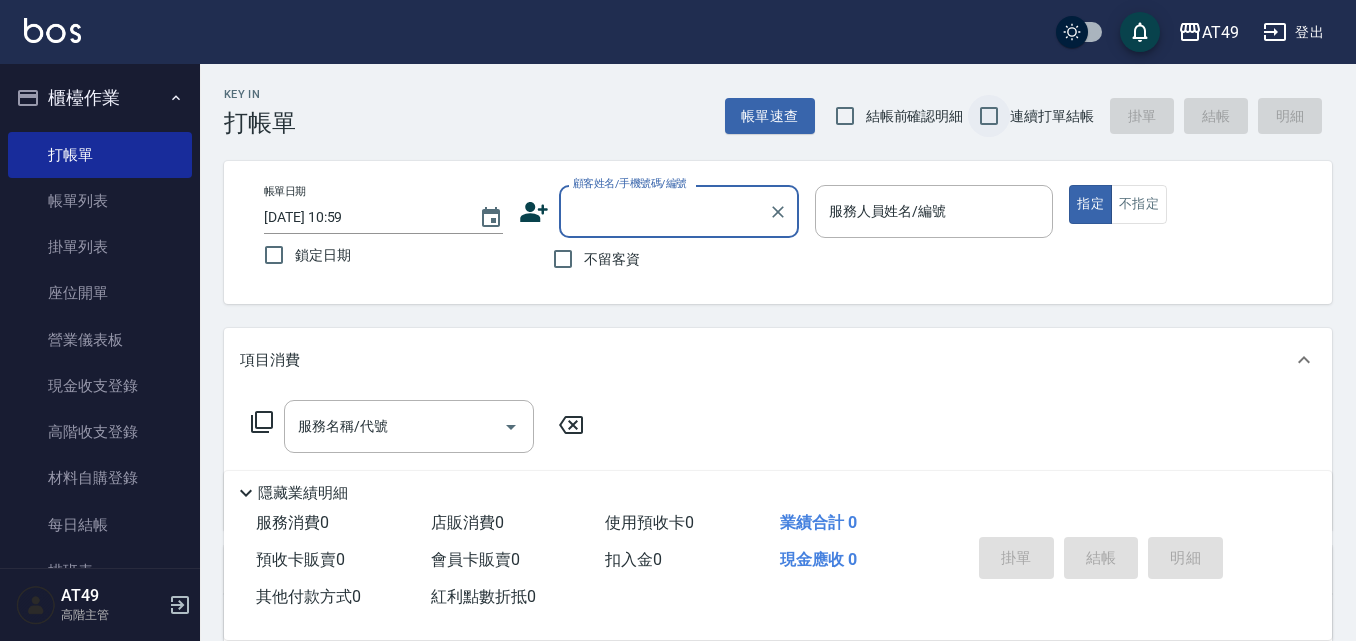 click on "連續打單結帳" at bounding box center (989, 116) 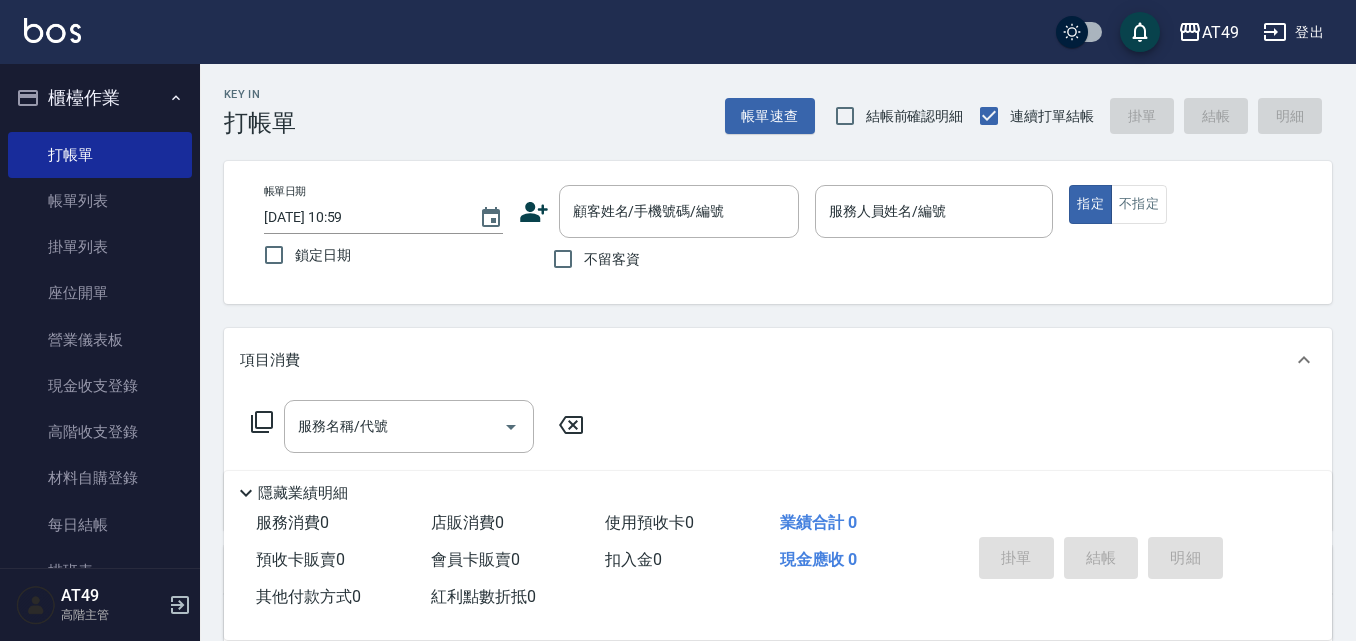 click on "結帳前確認明細" at bounding box center [915, 116] 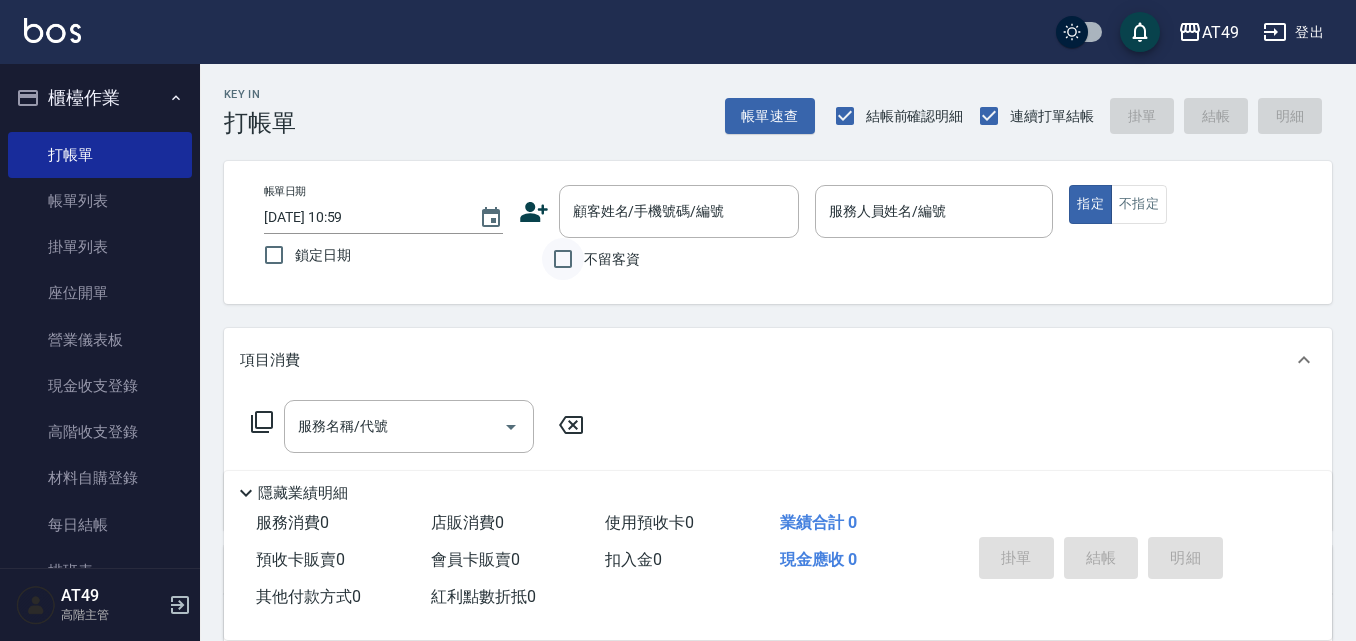 click on "不留客資" at bounding box center [563, 259] 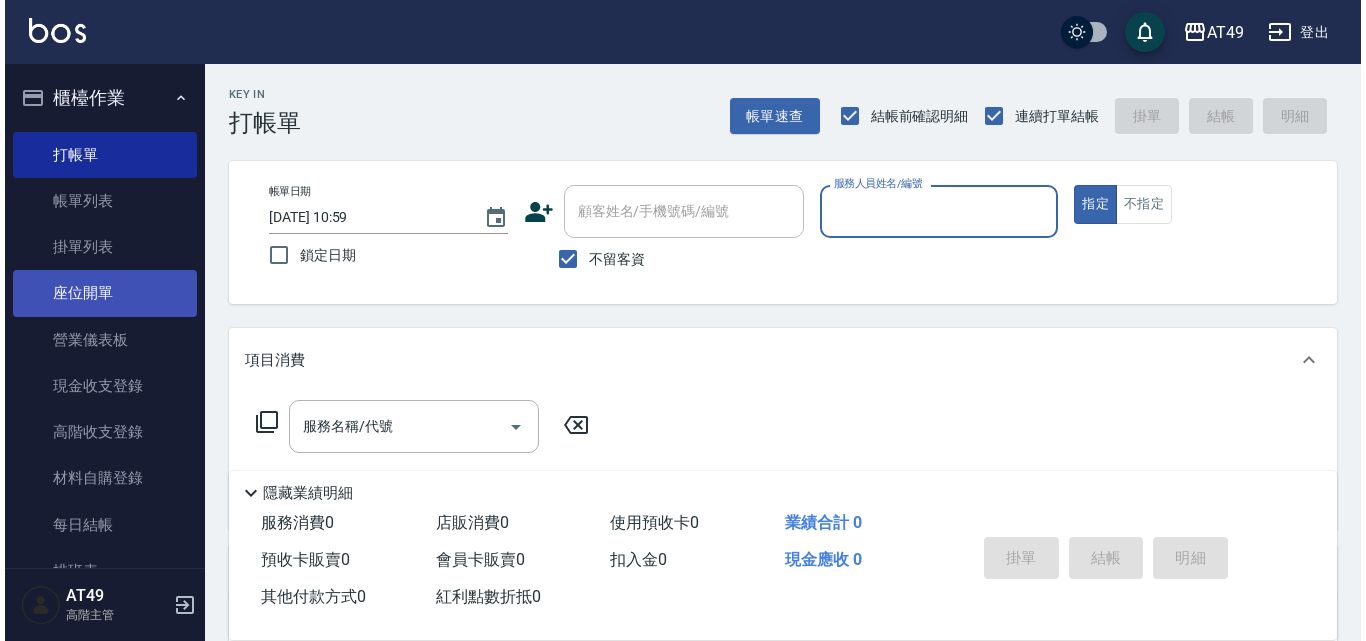 scroll, scrollTop: 300, scrollLeft: 0, axis: vertical 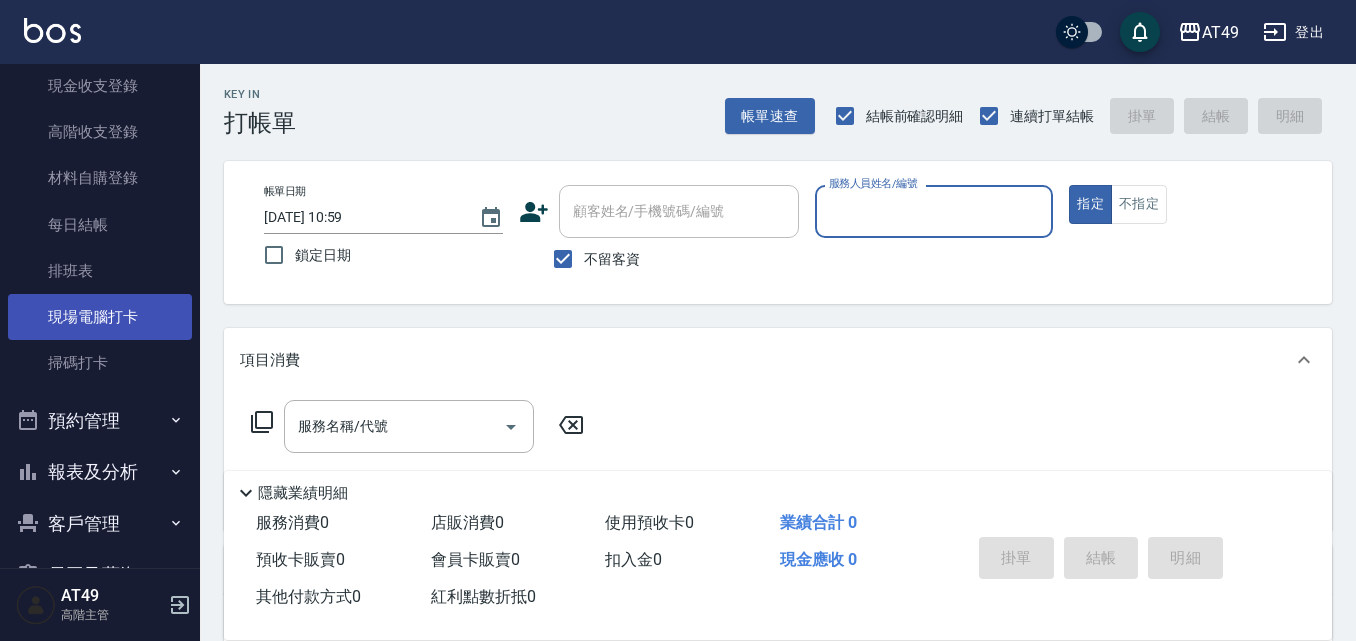 click on "現場電腦打卡" at bounding box center [100, 317] 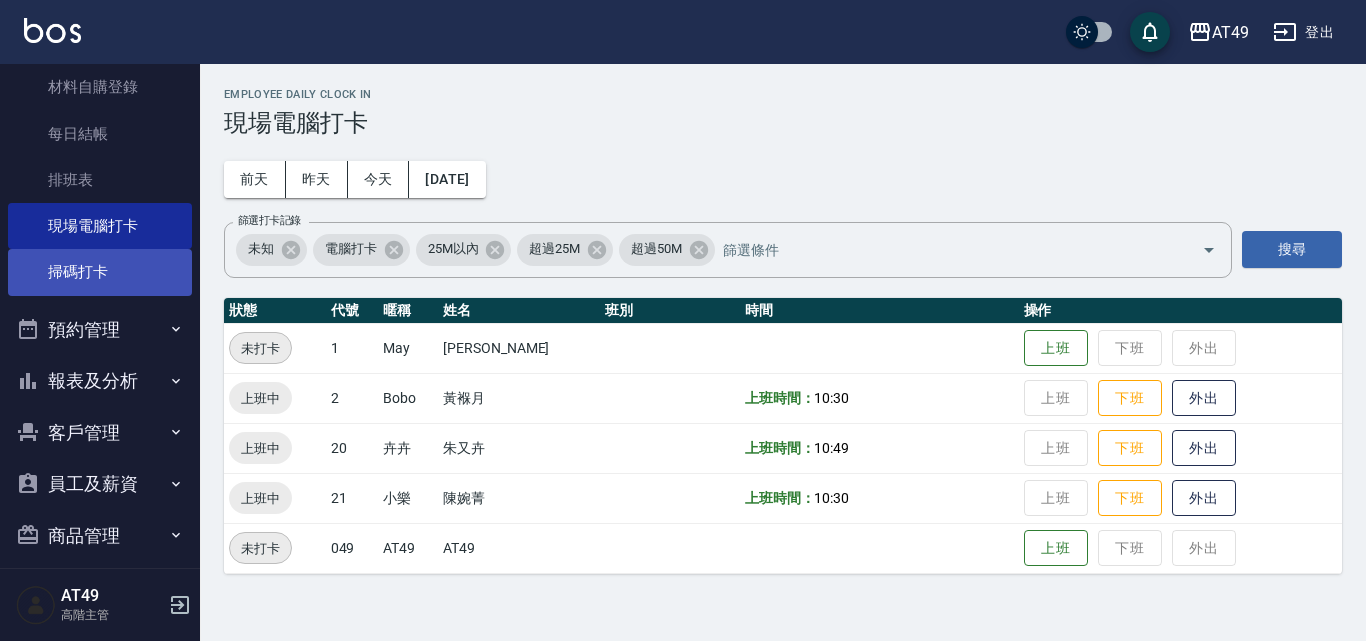 scroll, scrollTop: 500, scrollLeft: 0, axis: vertical 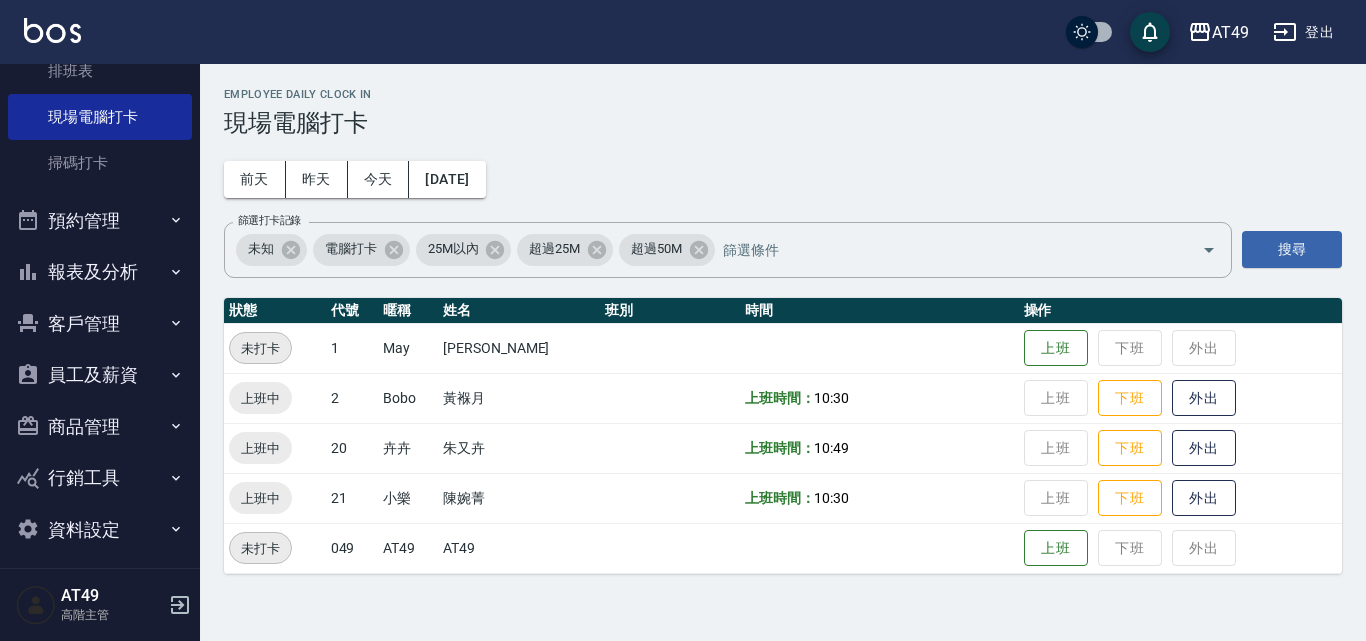 click on "報表及分析" at bounding box center (100, 272) 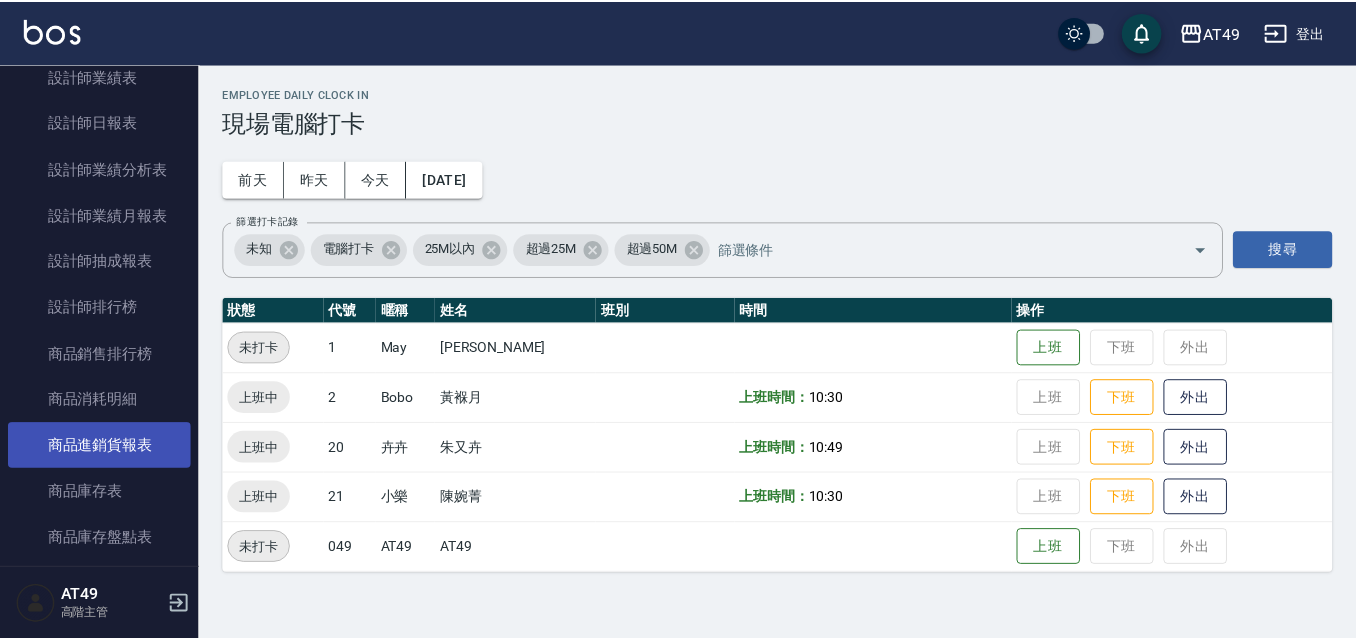 scroll, scrollTop: 1300, scrollLeft: 0, axis: vertical 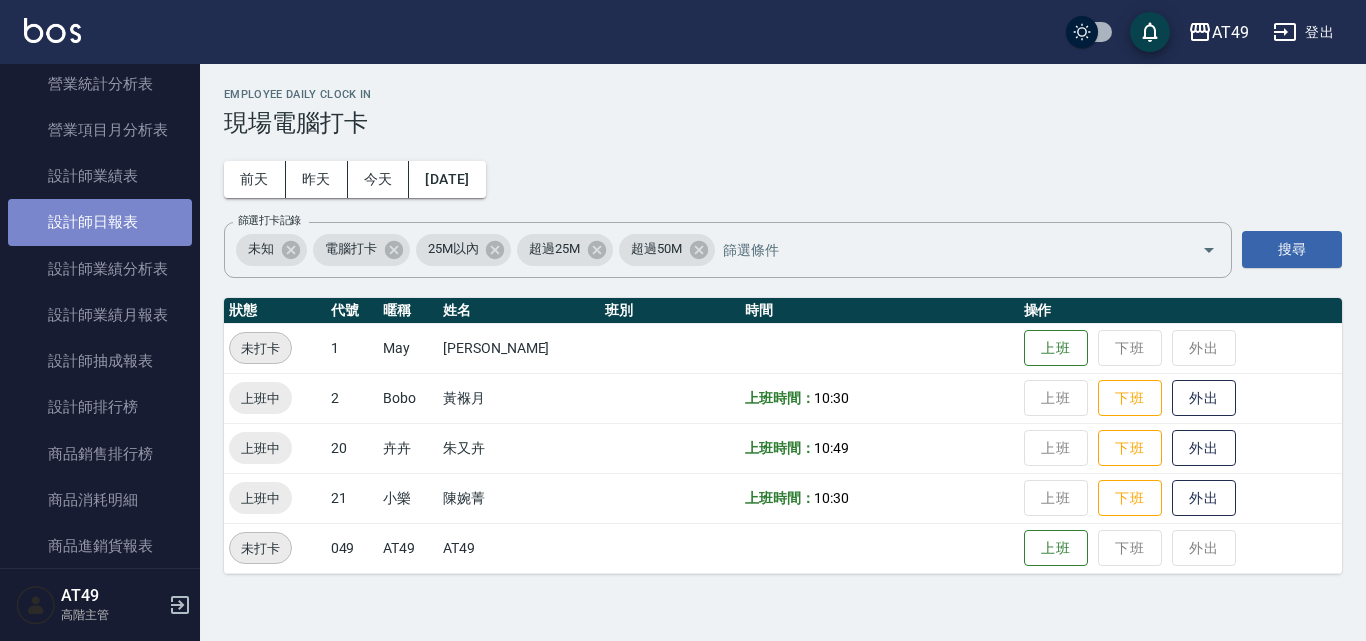 click on "設計師日報表" at bounding box center (100, 222) 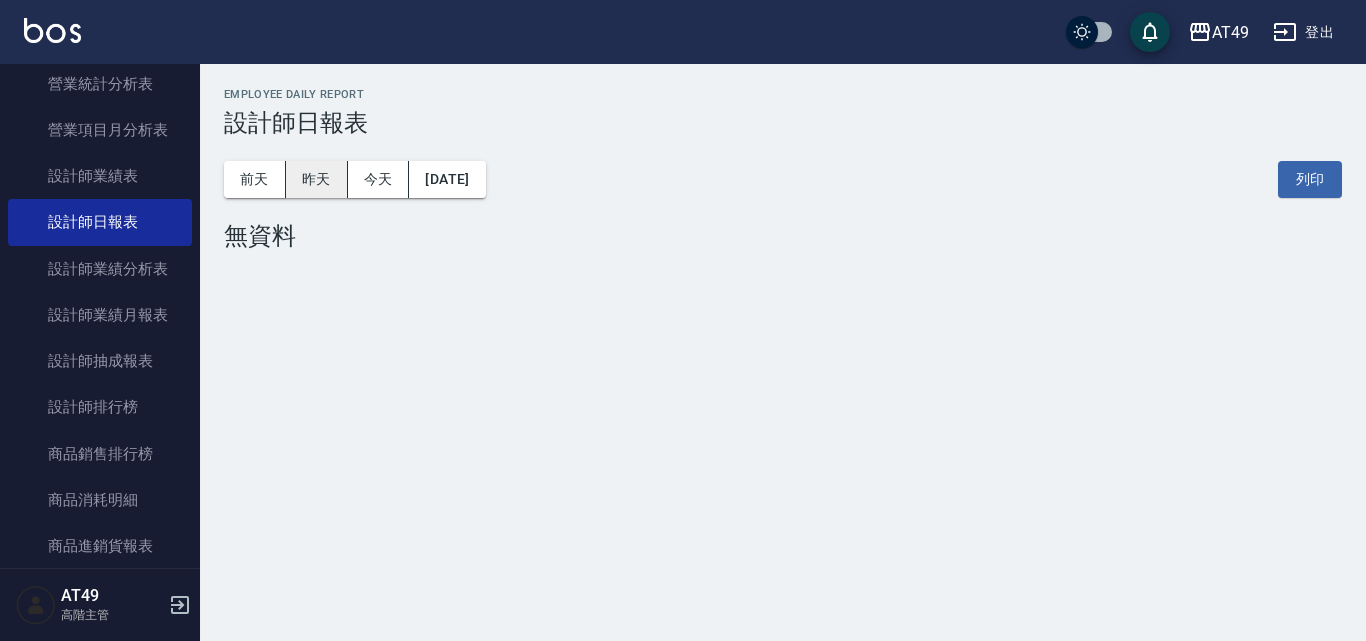 click on "昨天" at bounding box center (317, 179) 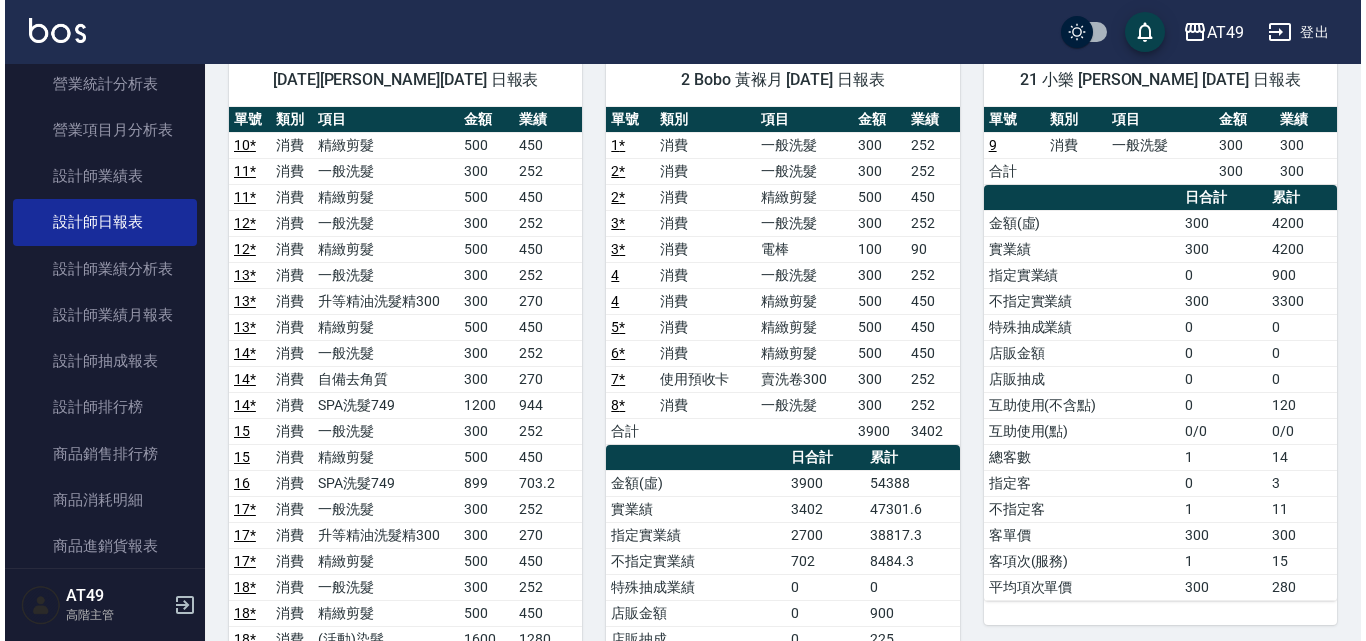 scroll, scrollTop: 100, scrollLeft: 0, axis: vertical 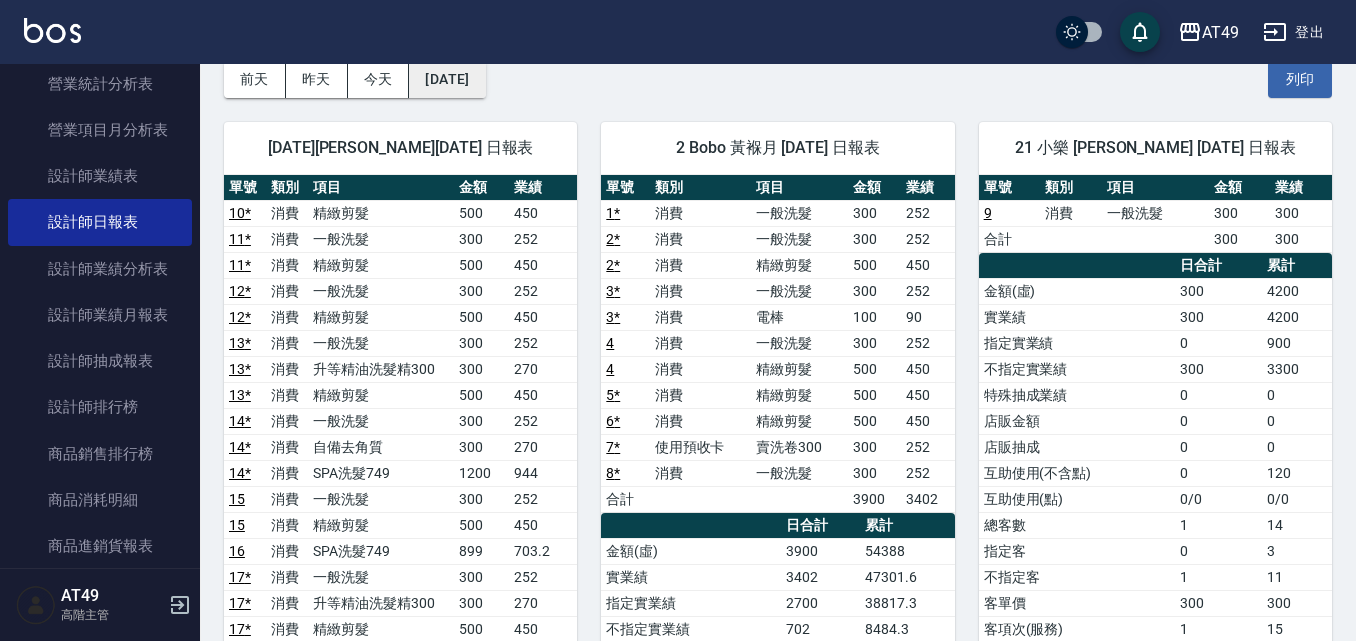 click on "[DATE]" at bounding box center [447, 79] 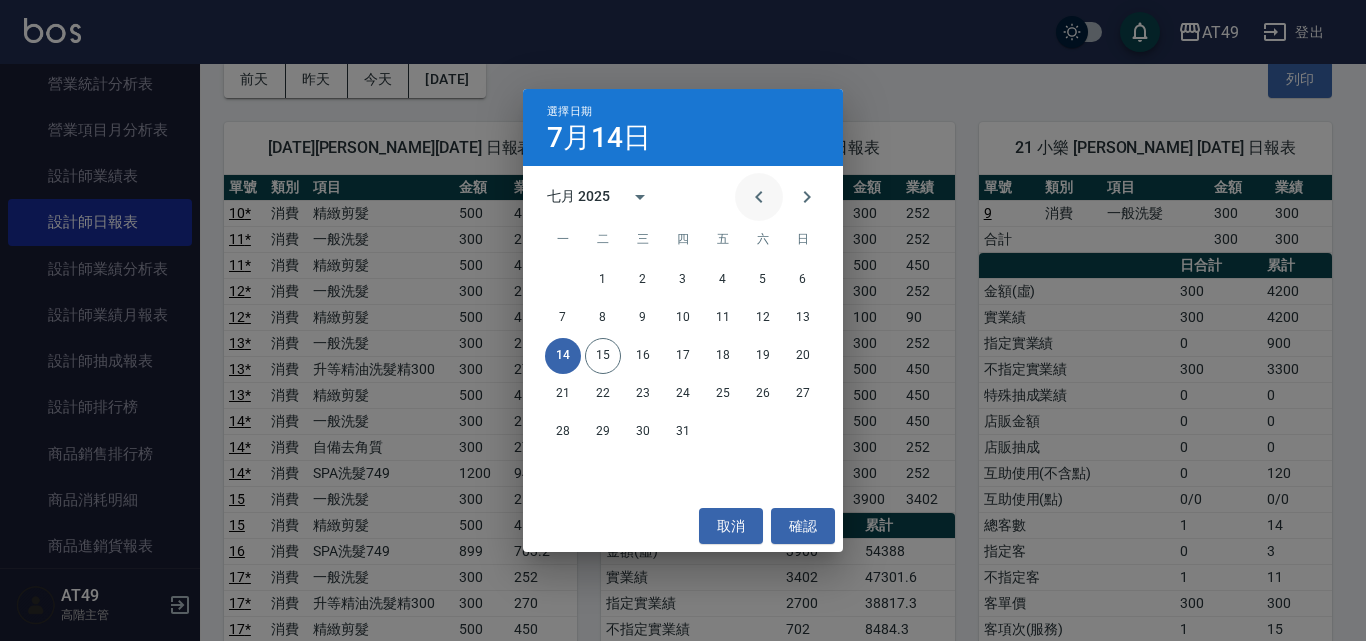 click 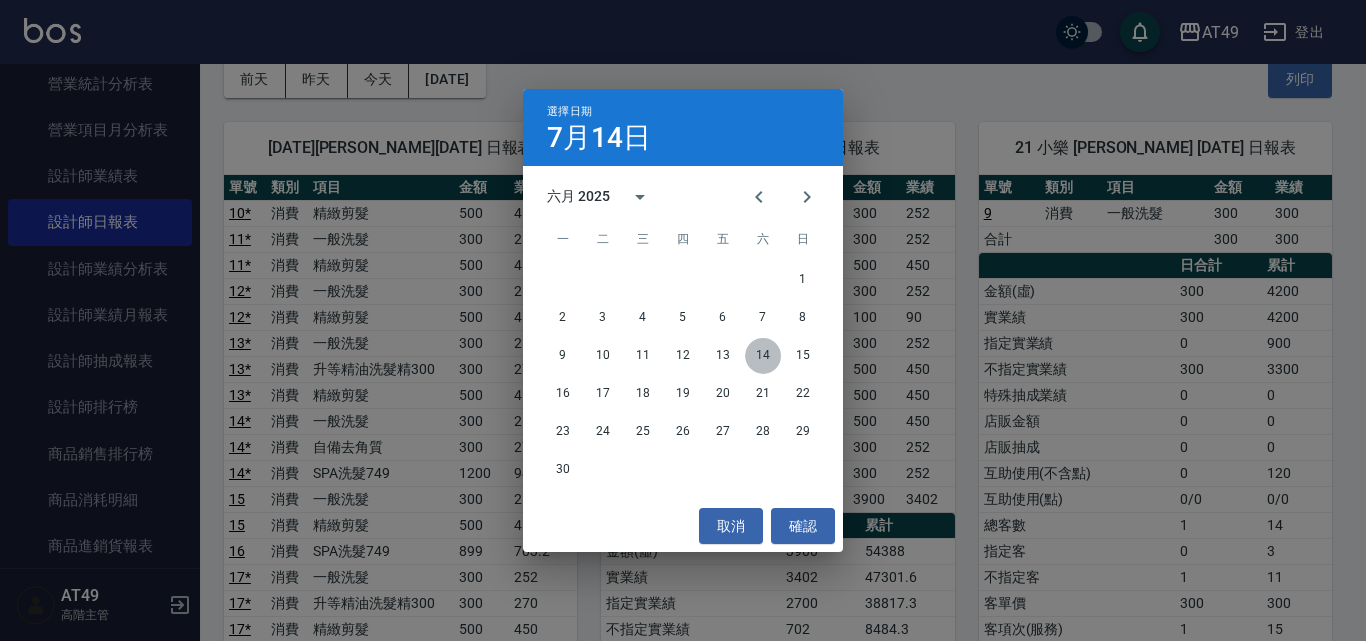 click on "14" at bounding box center [763, 356] 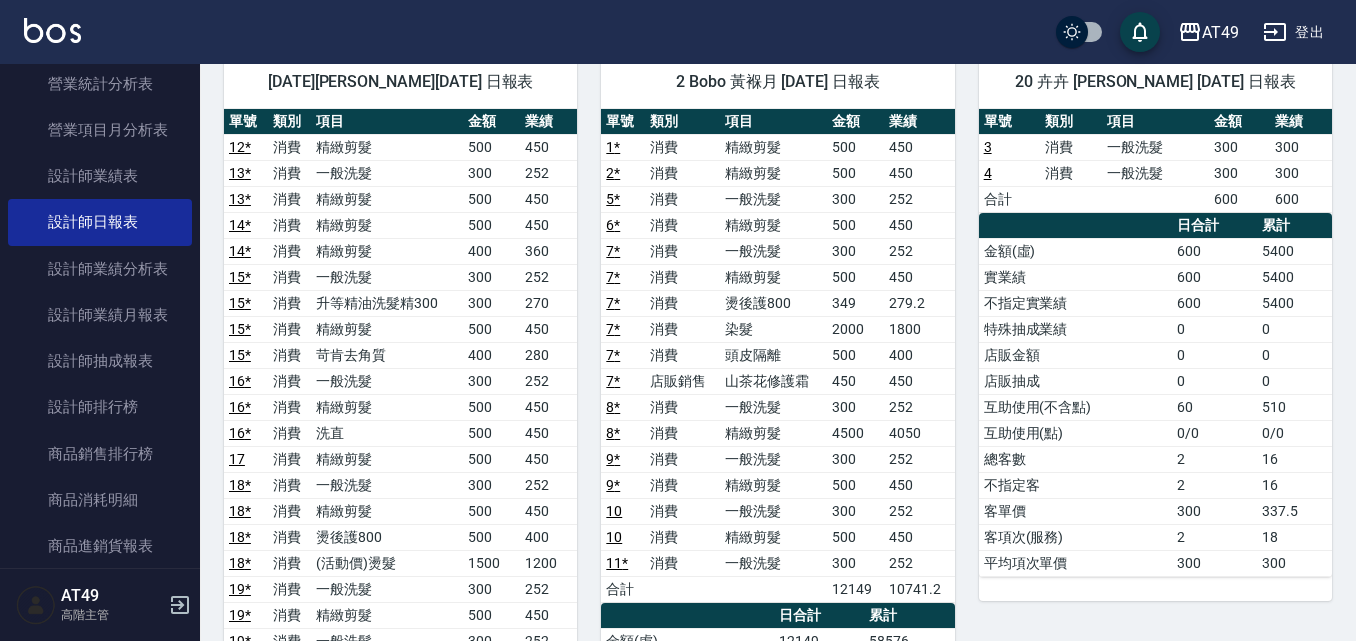 scroll, scrollTop: 0, scrollLeft: 0, axis: both 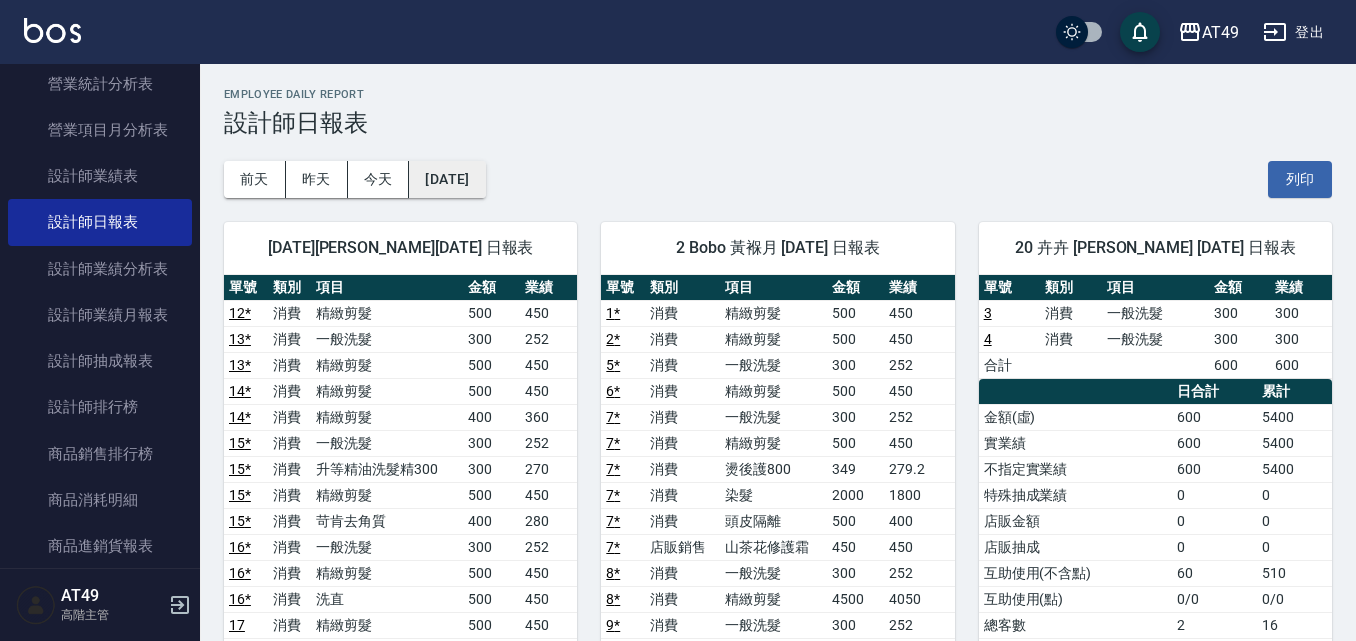 click on "[DATE]" at bounding box center (447, 179) 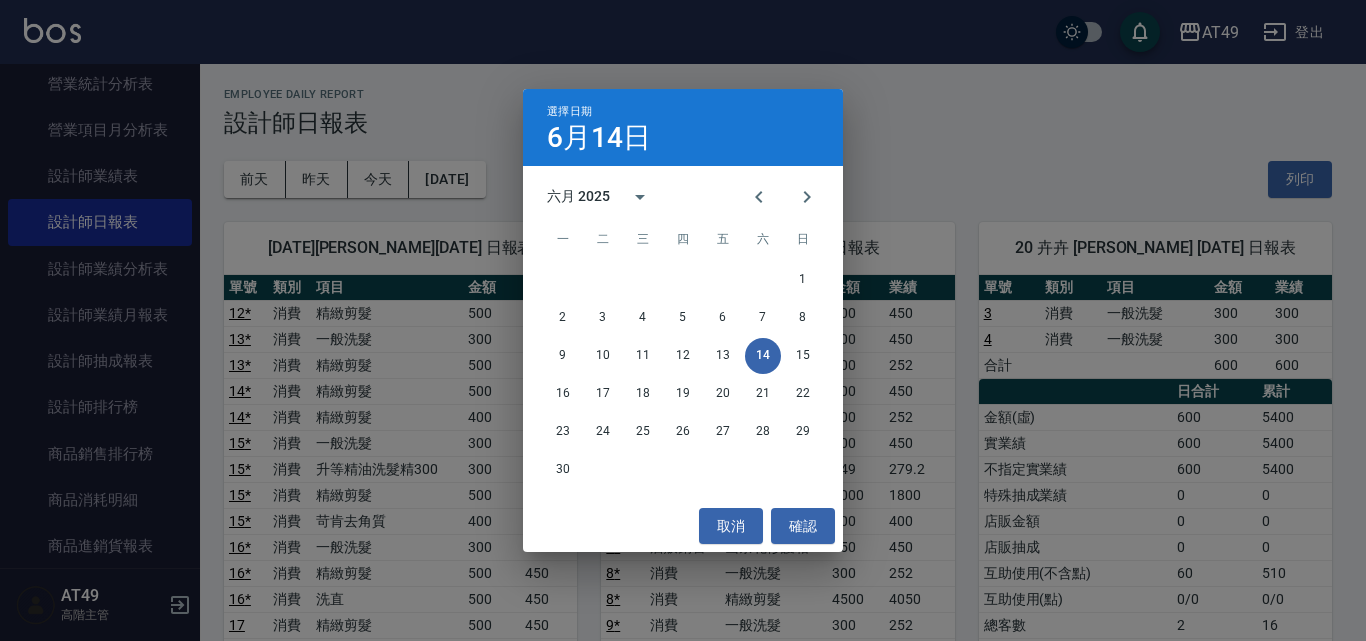 click on "選擇日期 [DATE] 六月 2025 一 二 三 四 五 六 日 1 2 3 4 5 6 7 8 9 10 11 12 13 14 15 16 17 18 19 20 21 22 23 24 25 26 27 28 29 30 取消 確認" at bounding box center (683, 320) 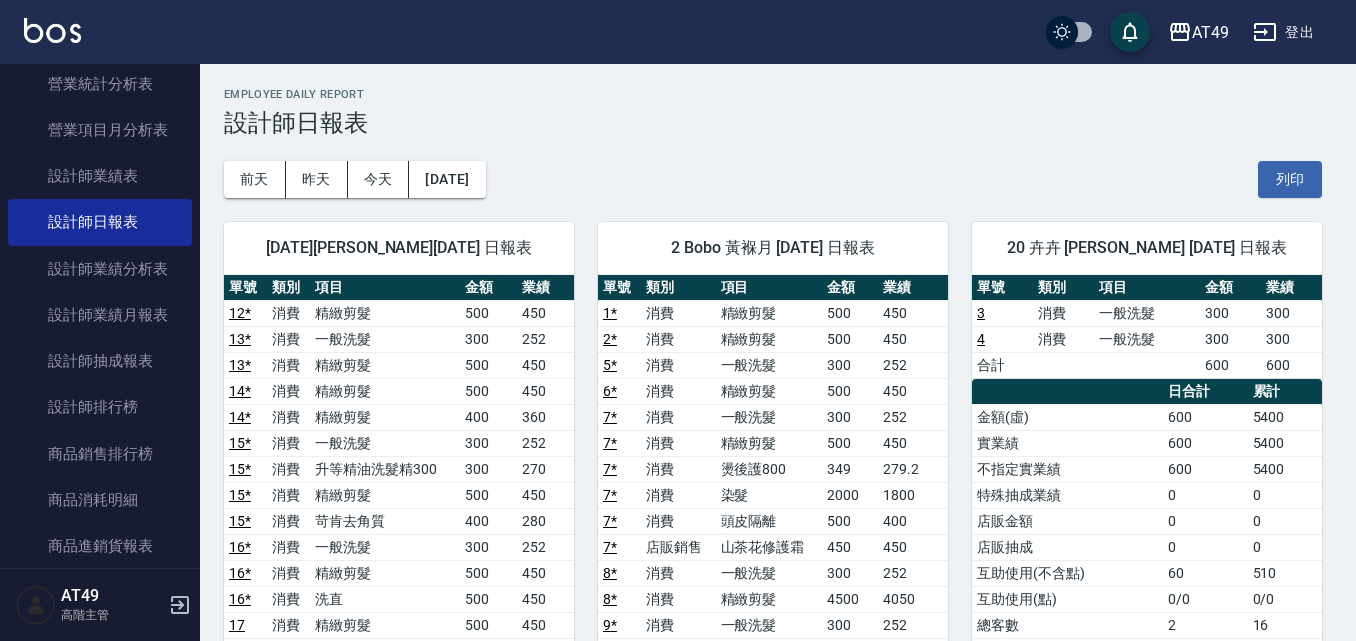 click on "昨天" at bounding box center [317, 179] 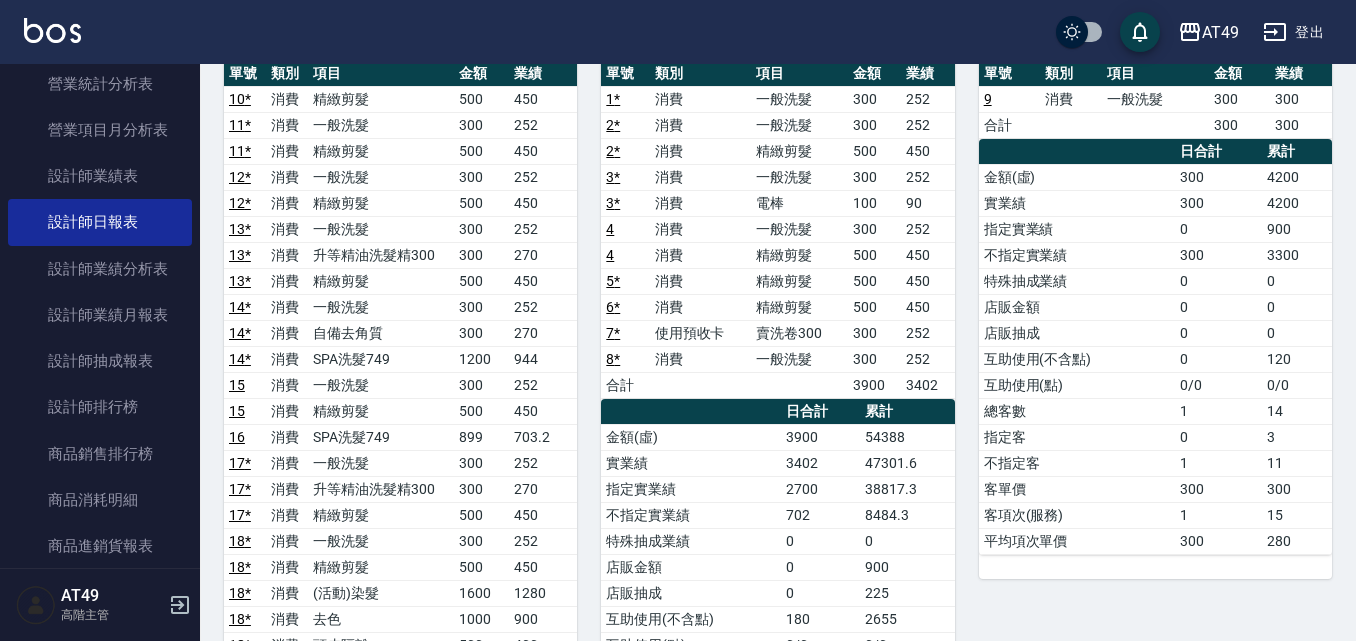 scroll, scrollTop: 400, scrollLeft: 0, axis: vertical 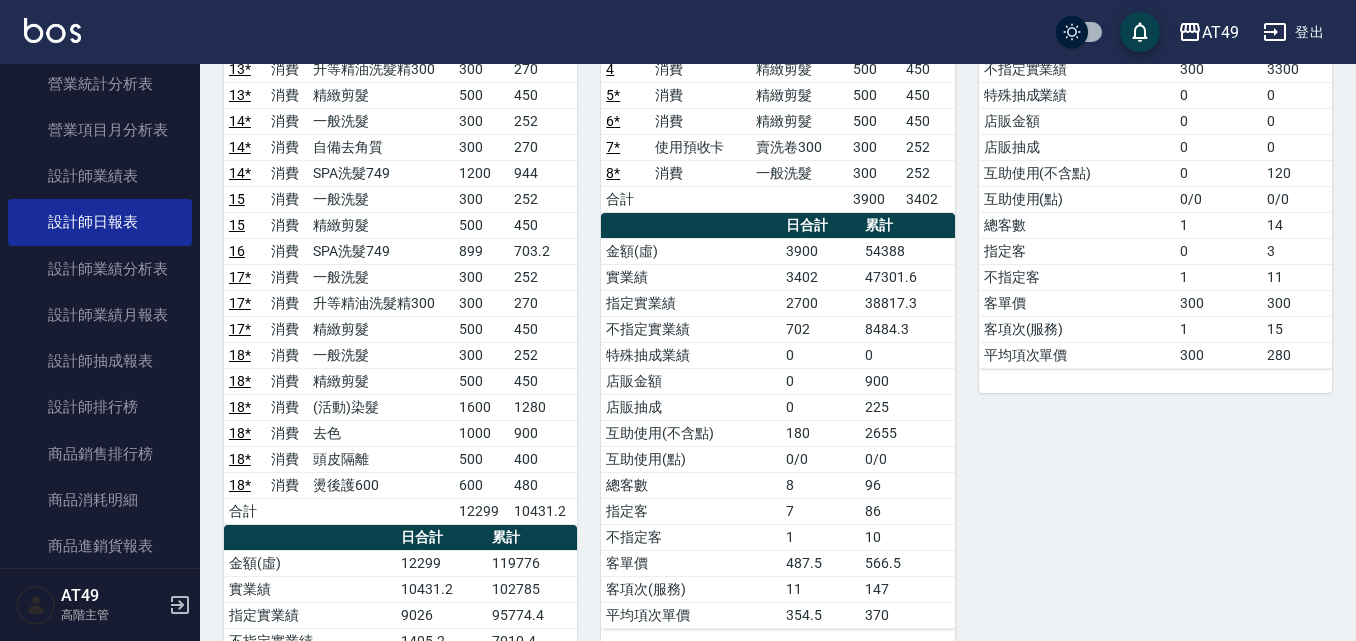click on "21 小樂 [PERSON_NAME] [DATE] 日報表  單號 類別 項目 金額 業績 9 消費 一般洗髮 300 300 合計 300 300 日合計 累計 金額(虛) 300 4200 實業績 300 4200 指定實業績 0 900 不指定實業績 300 3300 特殊抽成業績 0 0 店販金額 0 0 店販抽成 0 0 互助使用(不含點) 0 120 互助使用(點) 0/0 0/0 總客數 1 14 指定客 0 3 不指定客 1 11 客單價 300 300 客項次(服務) 1 15 平均項次單價 300 280" at bounding box center [1143, 381] 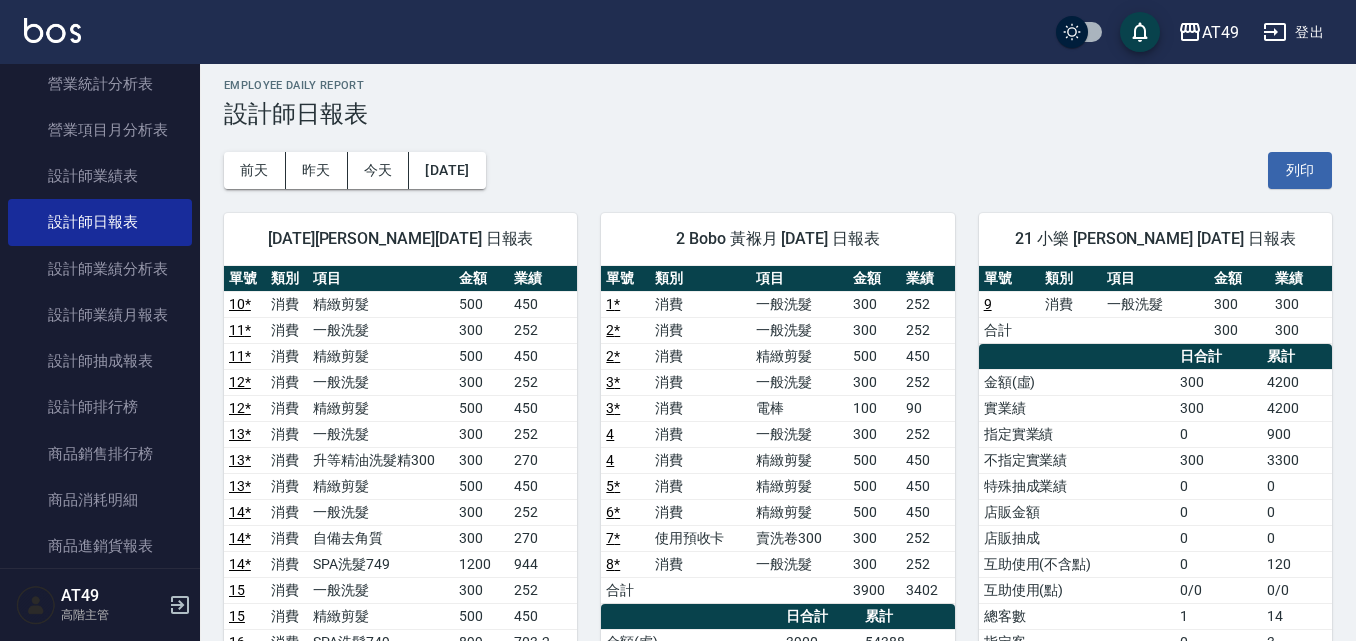 scroll, scrollTop: 0, scrollLeft: 0, axis: both 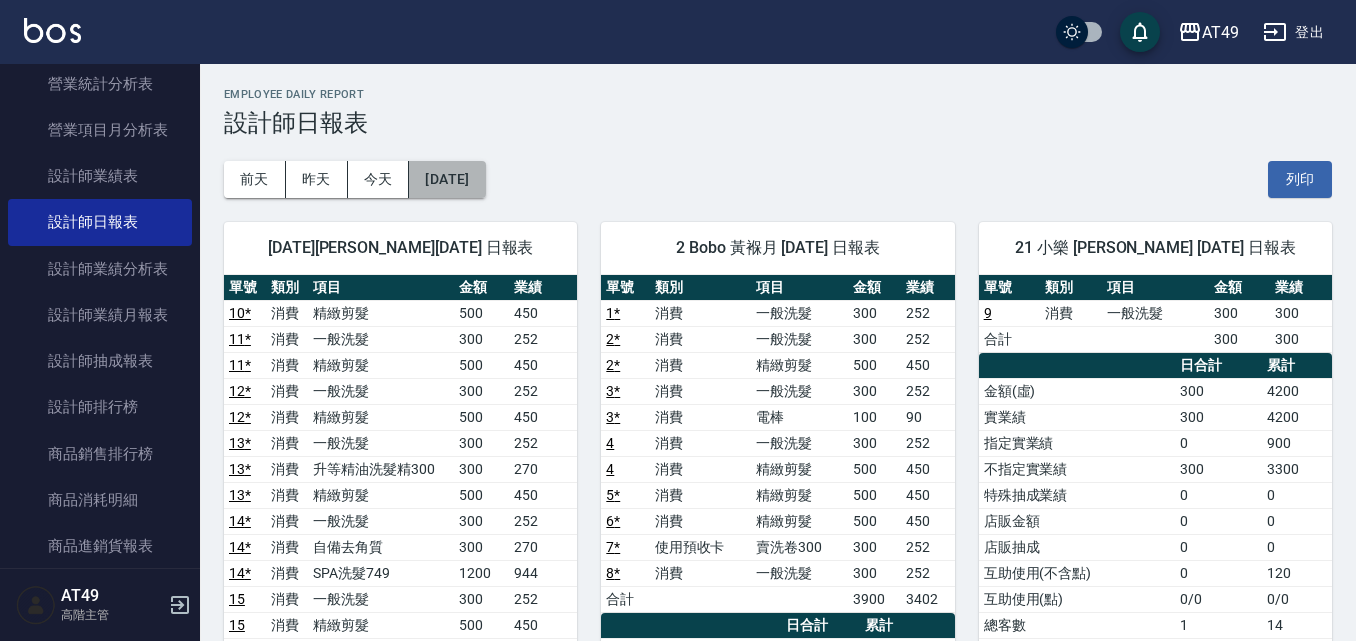 click on "[DATE]" at bounding box center (447, 179) 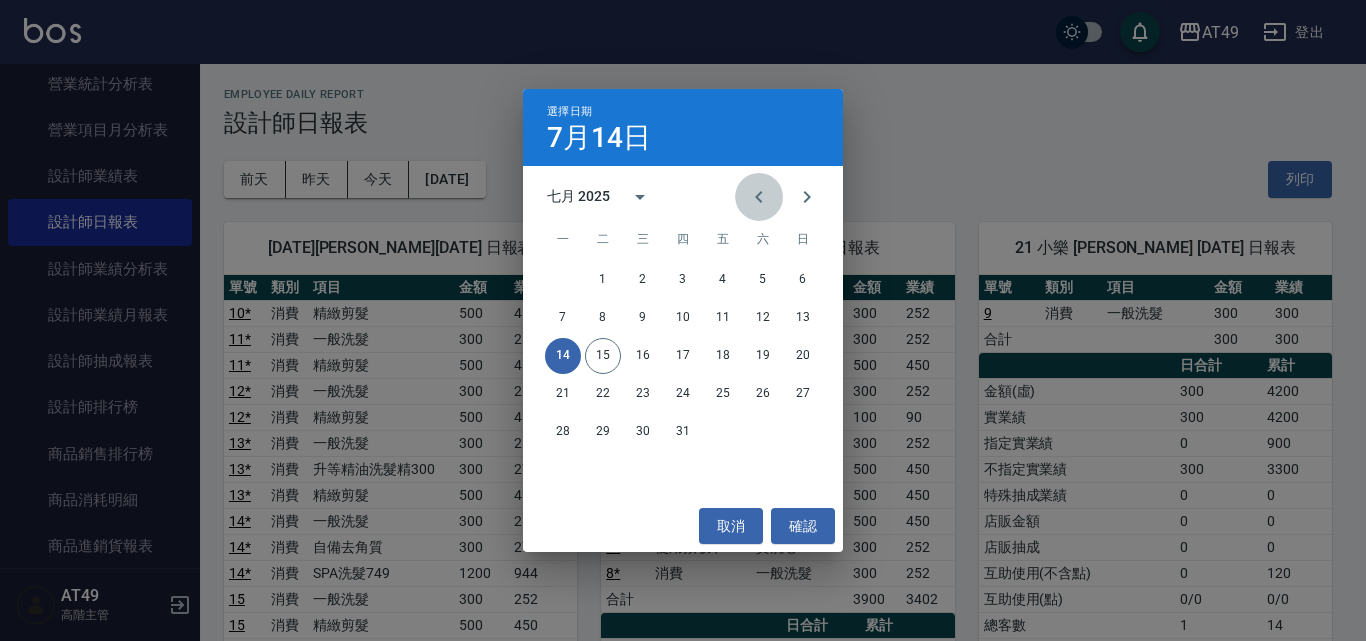 click 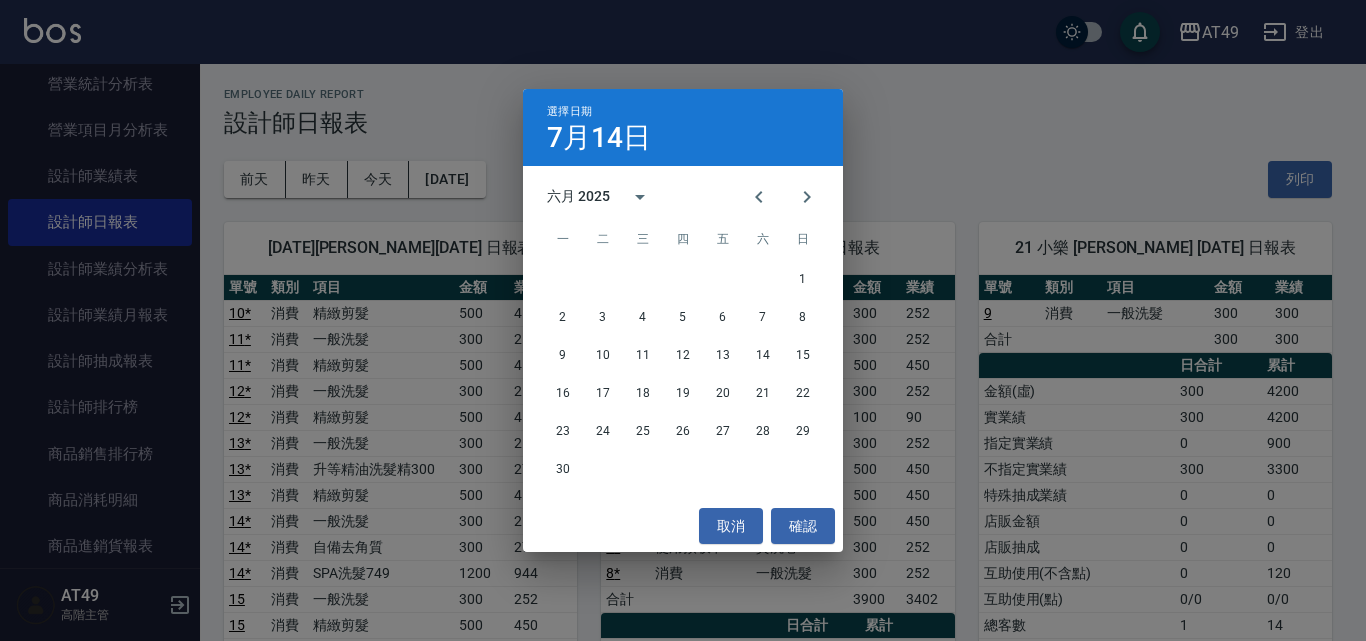 click on "選擇日期 [DATE] 六月 2025 一 二 三 四 五 六 日 1 2 3 4 5 6 7 8 9 10 11 12 13 14 15 16 17 18 19 20 21 22 23 24 25 26 27 28 29 30 取消 確認" at bounding box center [683, 320] 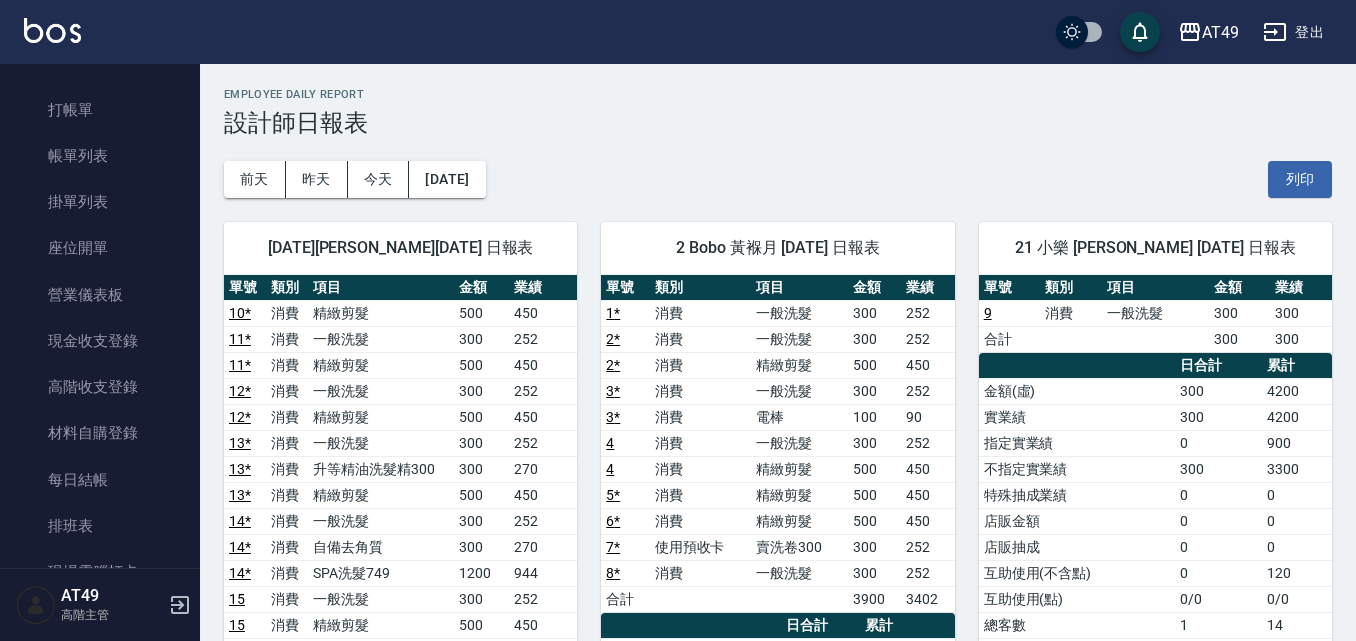 scroll, scrollTop: 0, scrollLeft: 0, axis: both 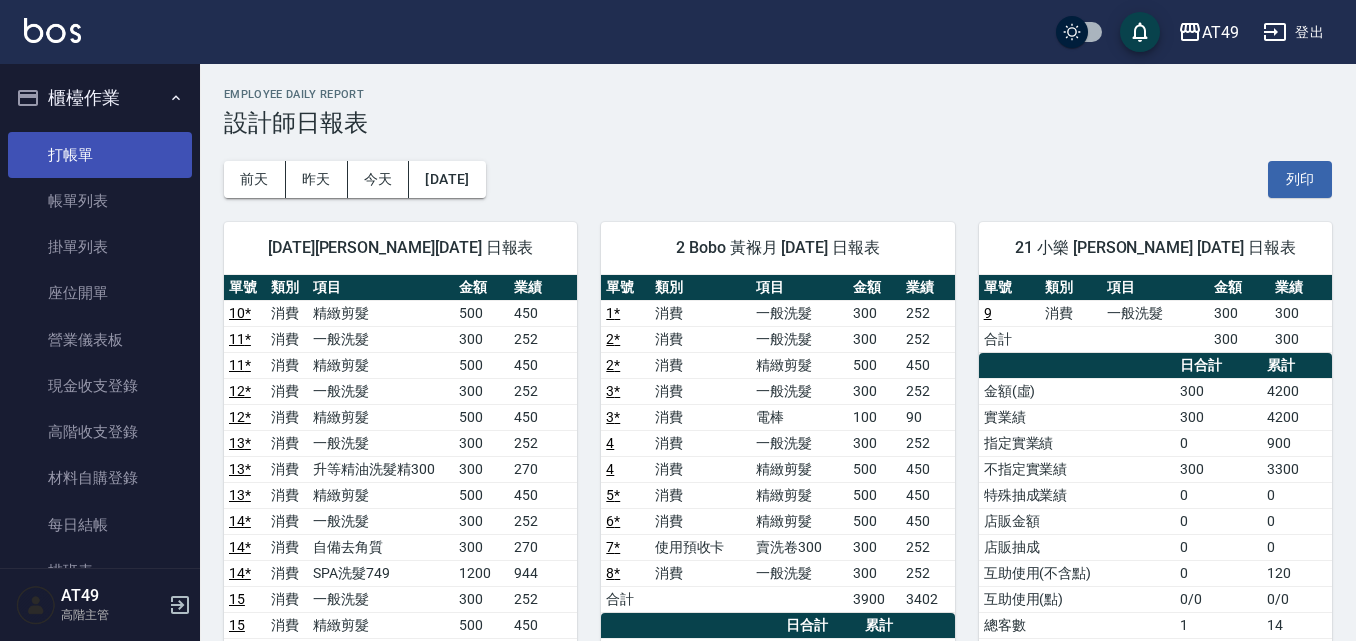 click on "打帳單" at bounding box center (100, 155) 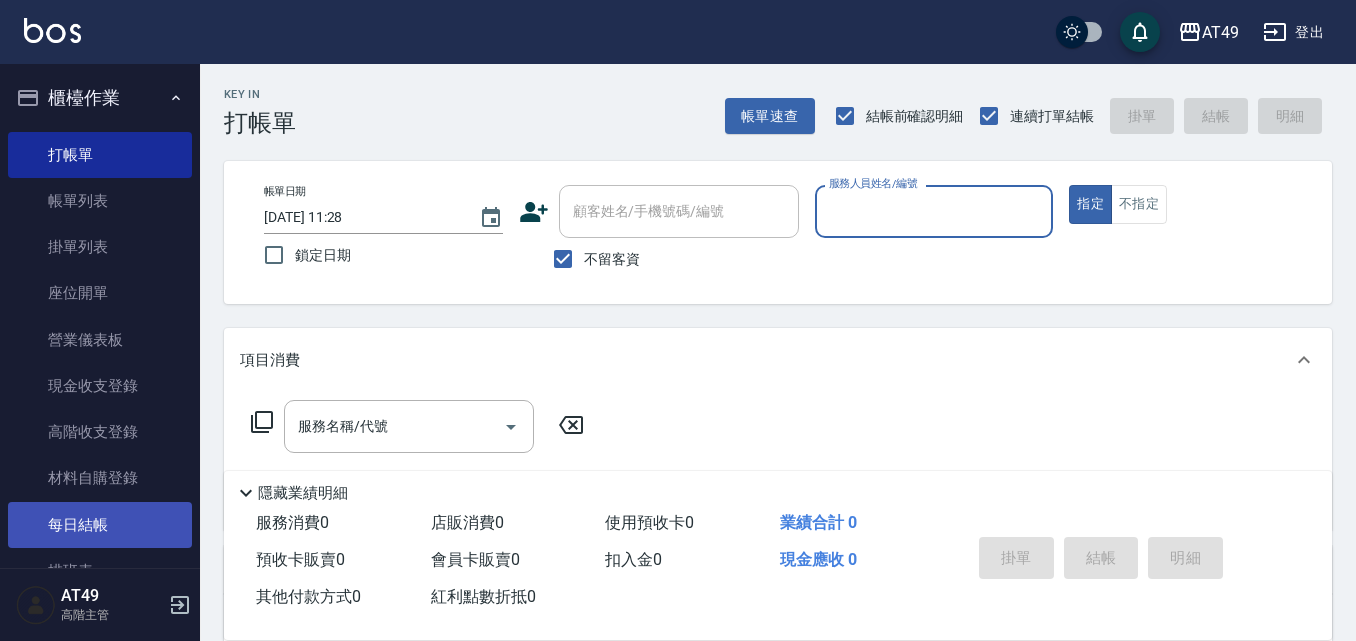 click on "每日結帳" at bounding box center (100, 525) 